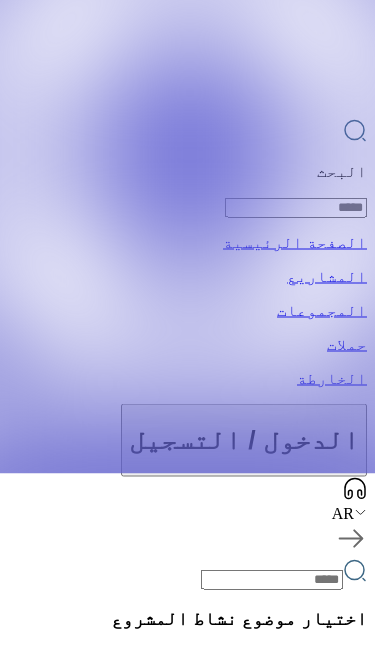 scroll, scrollTop: 184, scrollLeft: 0, axis: vertical 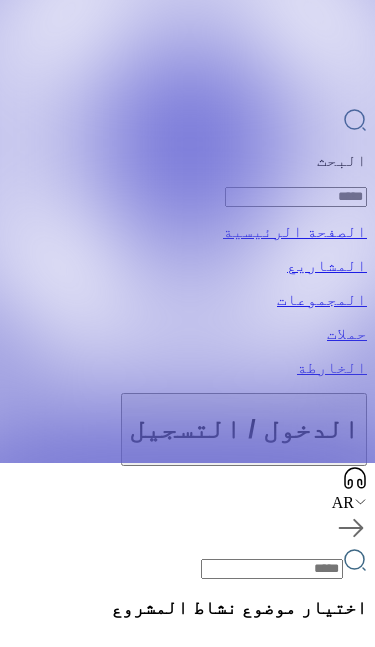 click at bounding box center [1268, 1903] 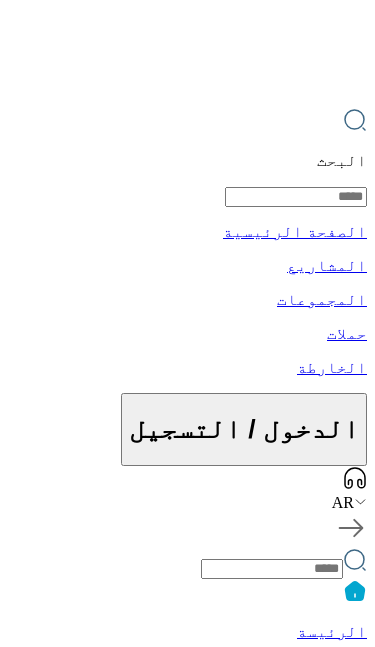 scroll, scrollTop: 0, scrollLeft: 0, axis: both 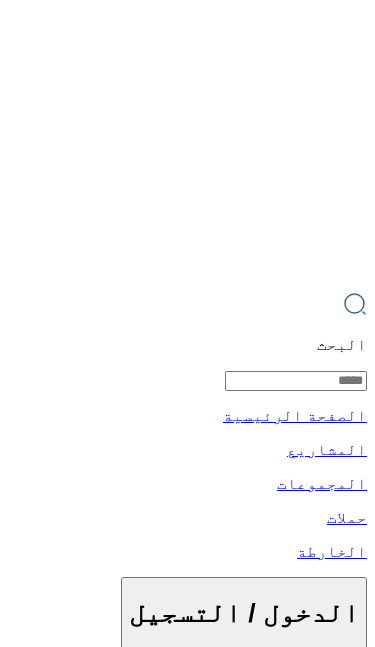 click 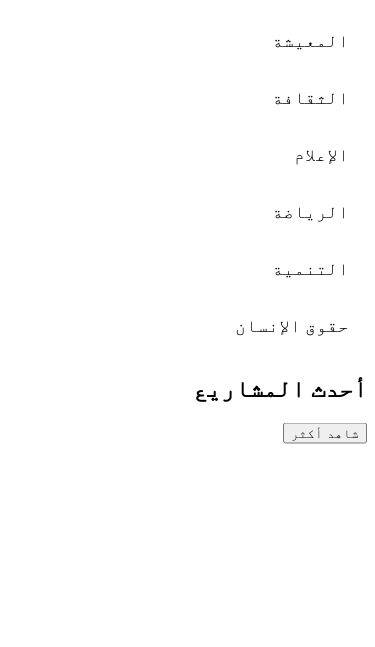 scroll, scrollTop: 876, scrollLeft: 0, axis: vertical 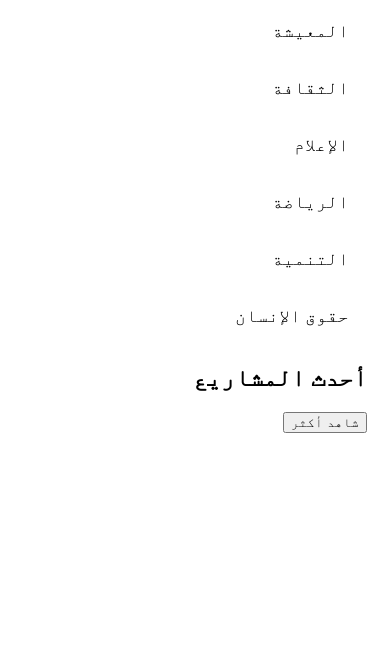 click at bounding box center [177, 4134] 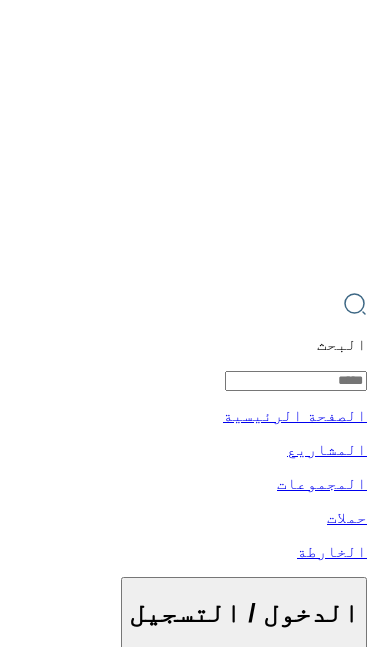 click at bounding box center [187, 838] 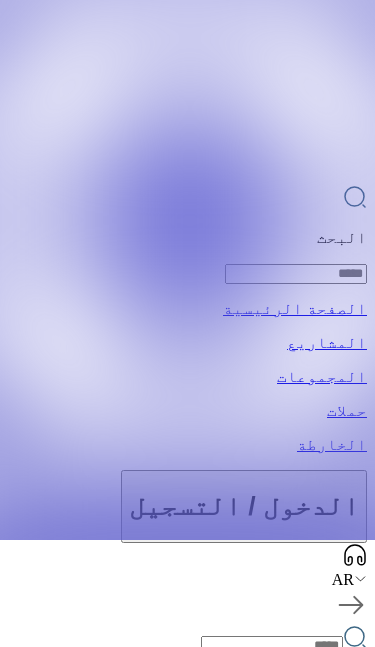 scroll, scrollTop: 104, scrollLeft: 0, axis: vertical 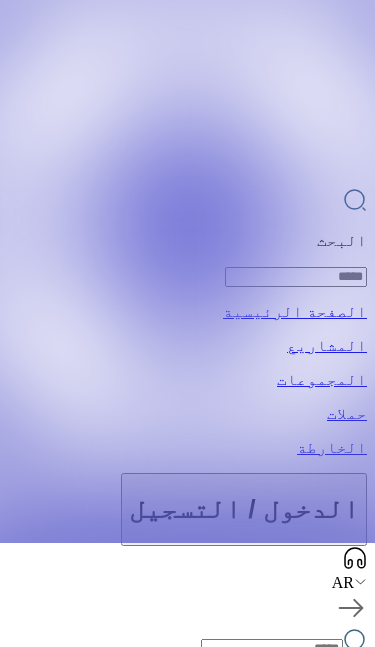 click on "شاهد أكثر" at bounding box center [325, 1194] 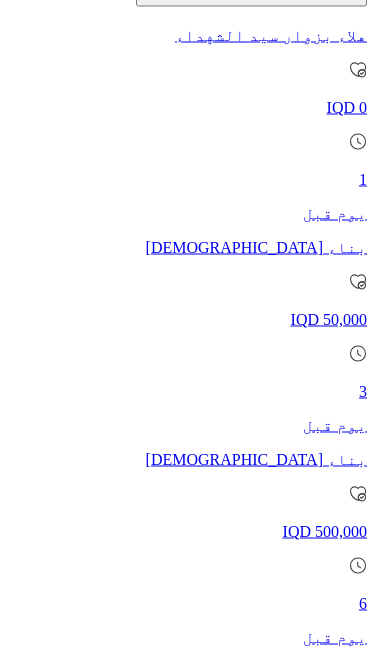 scroll, scrollTop: 1136, scrollLeft: 0, axis: vertical 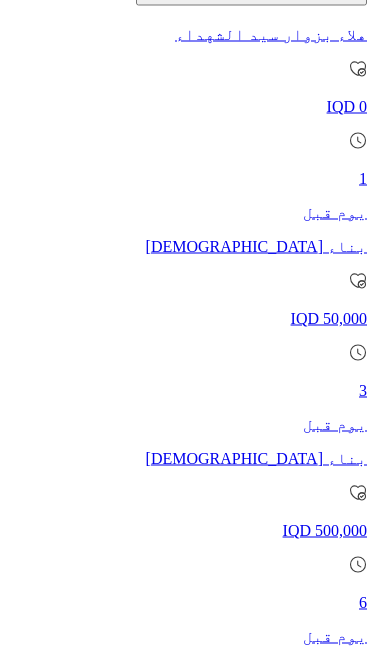 click at bounding box center [187, -813] 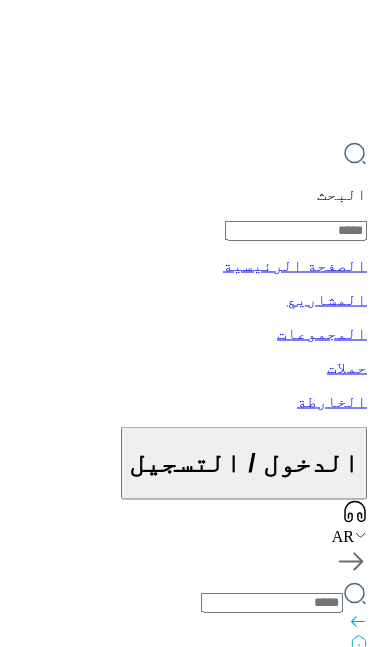 scroll, scrollTop: 0, scrollLeft: 0, axis: both 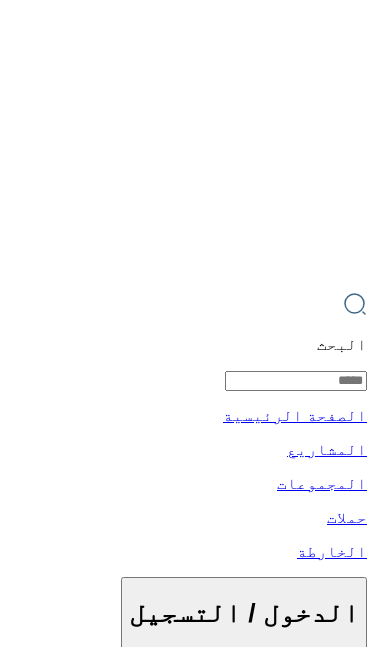 click 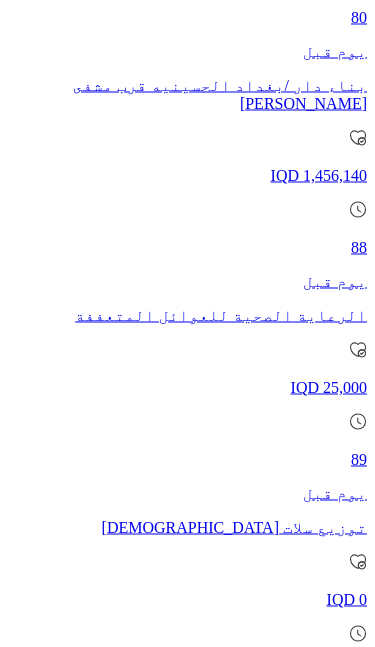 scroll, scrollTop: 5643, scrollLeft: 0, axis: vertical 